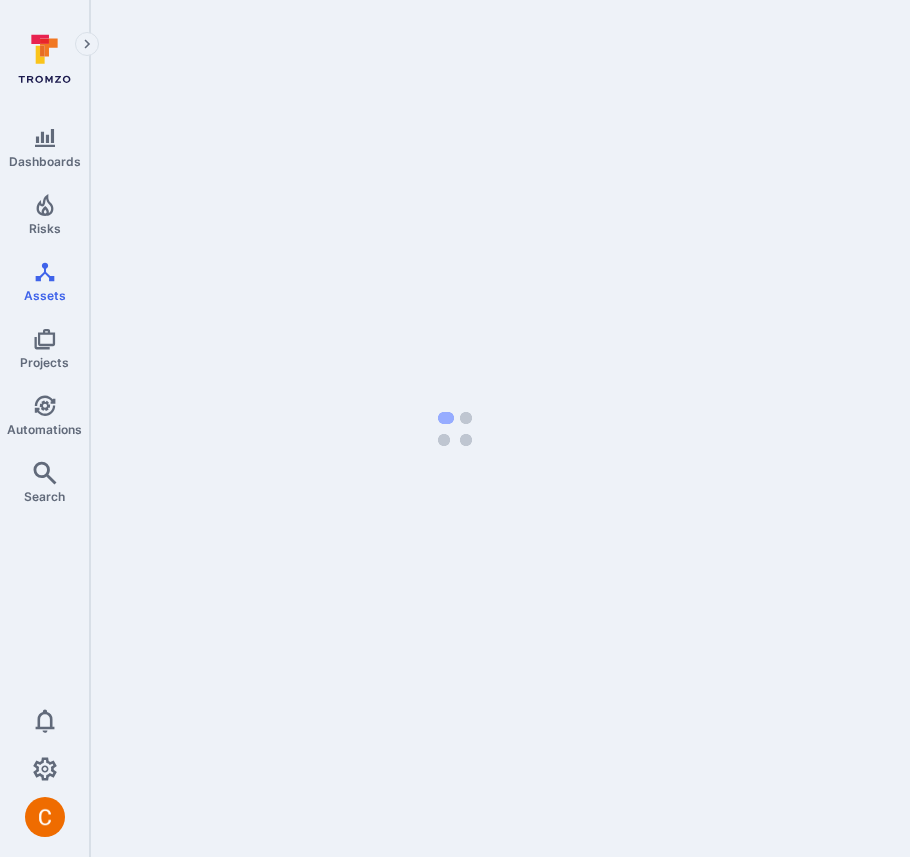 scroll, scrollTop: 0, scrollLeft: 0, axis: both 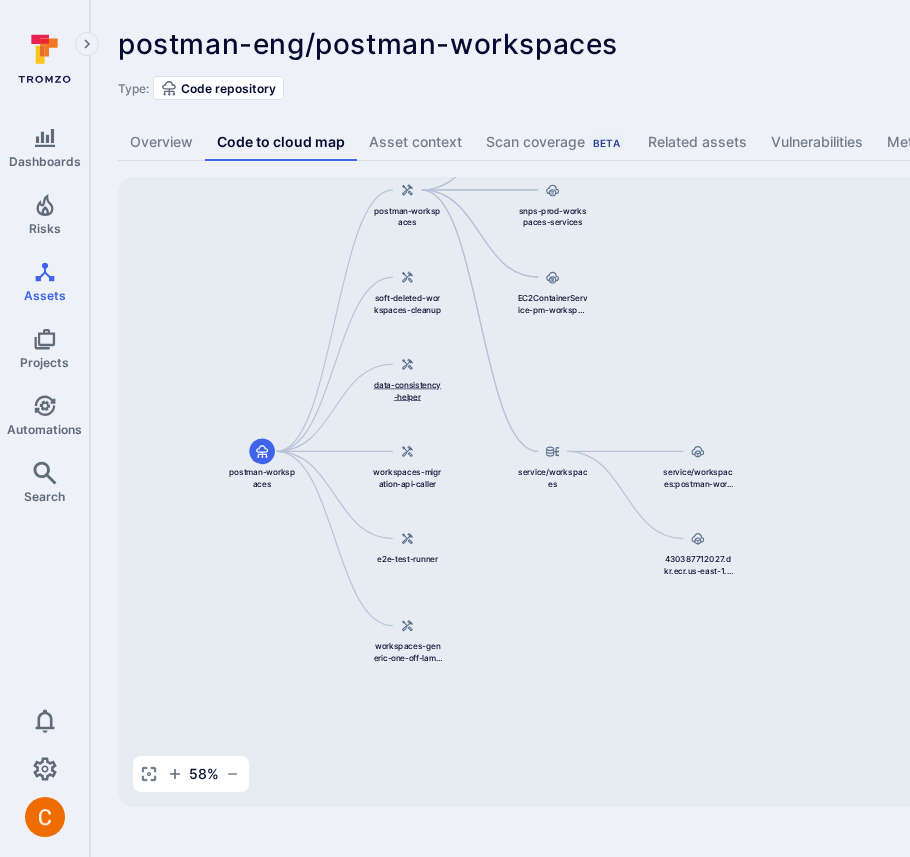drag, startPoint x: 670, startPoint y: 482, endPoint x: 361, endPoint y: 354, distance: 334.46225 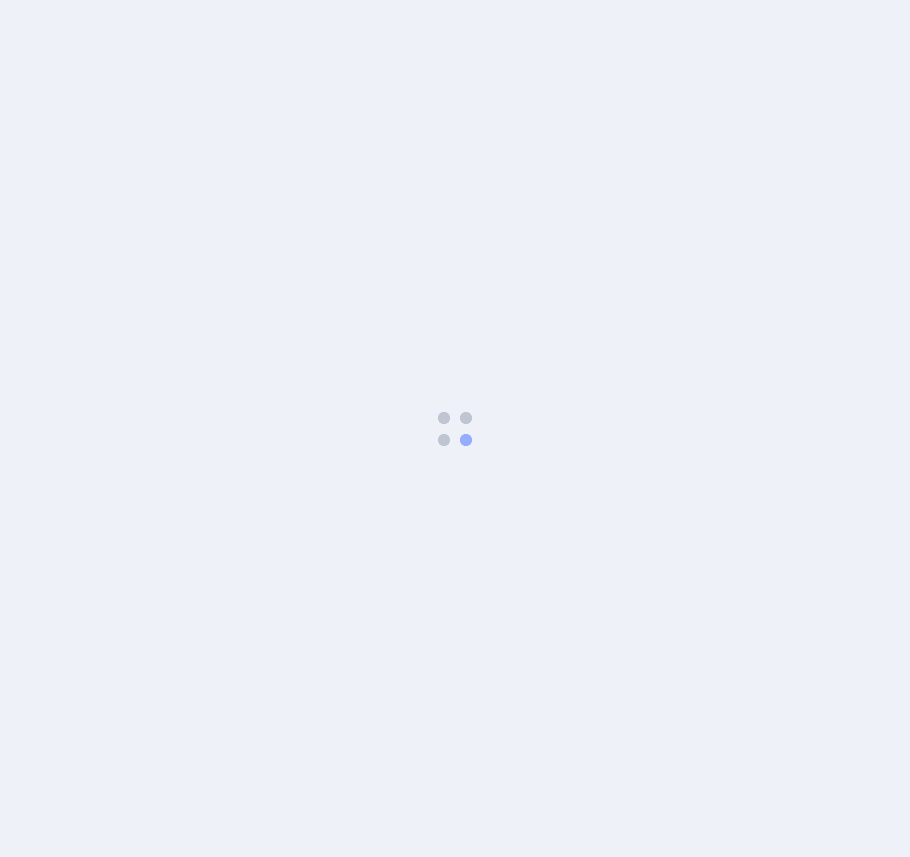 scroll, scrollTop: 0, scrollLeft: 0, axis: both 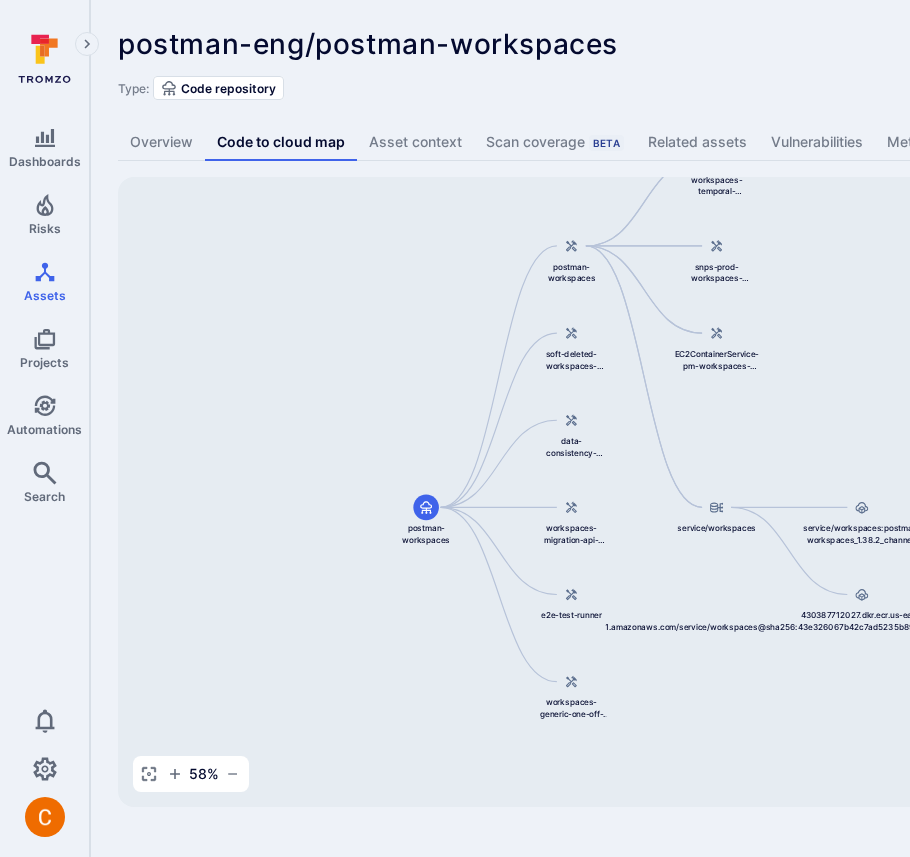 drag, startPoint x: 468, startPoint y: 420, endPoint x: 330, endPoint y: 360, distance: 150.47923 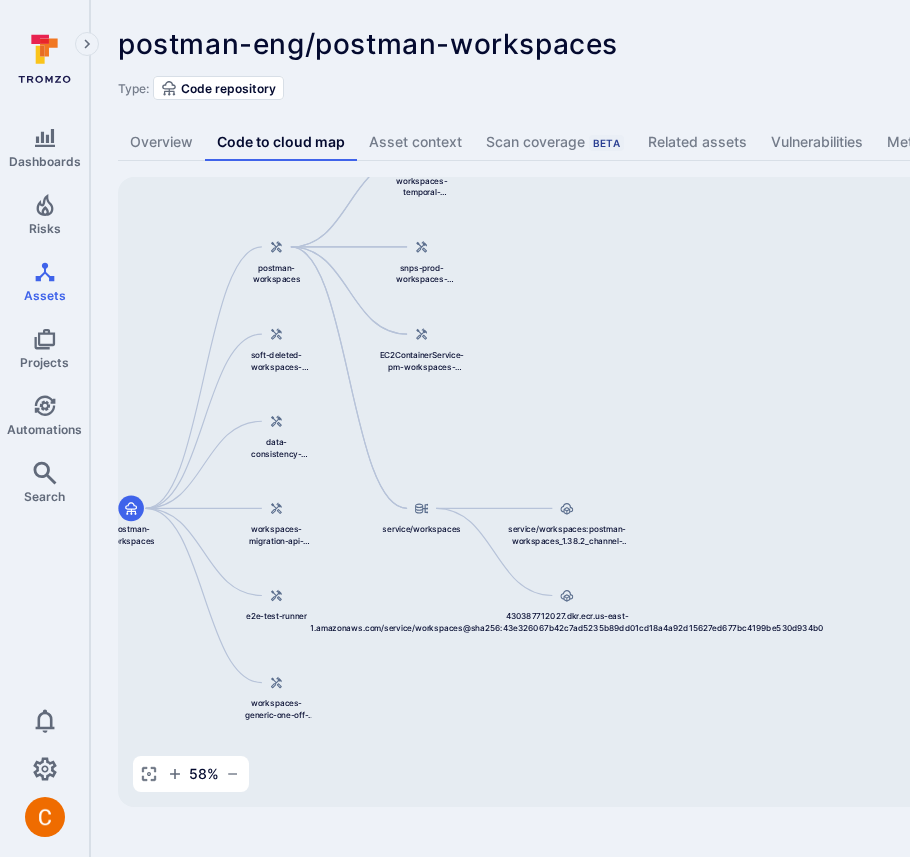 drag, startPoint x: 829, startPoint y: 347, endPoint x: 548, endPoint y: 349, distance: 281.0071 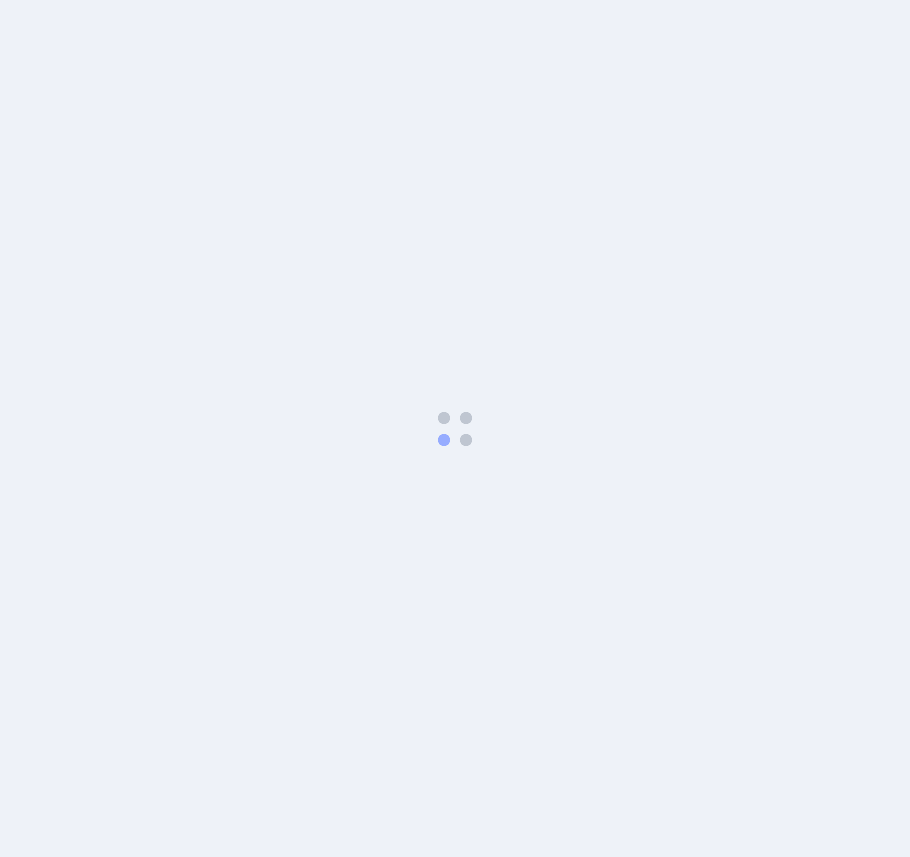 scroll, scrollTop: 0, scrollLeft: 0, axis: both 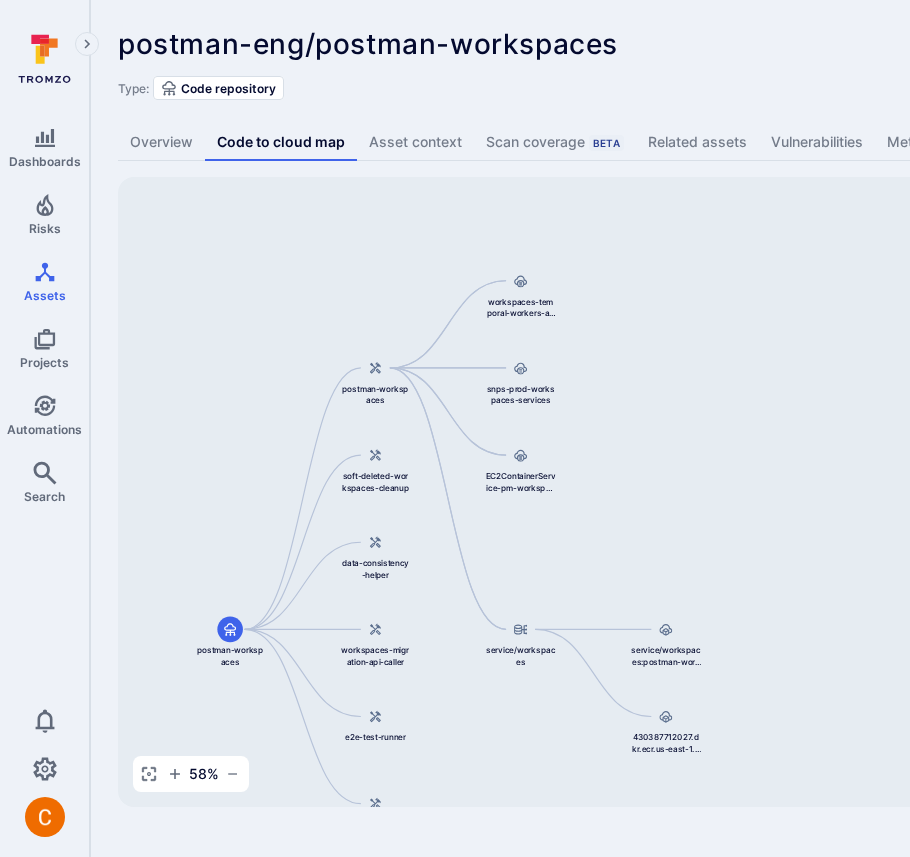 drag, startPoint x: 722, startPoint y: 233, endPoint x: 400, endPoint y: 296, distance: 328.10516 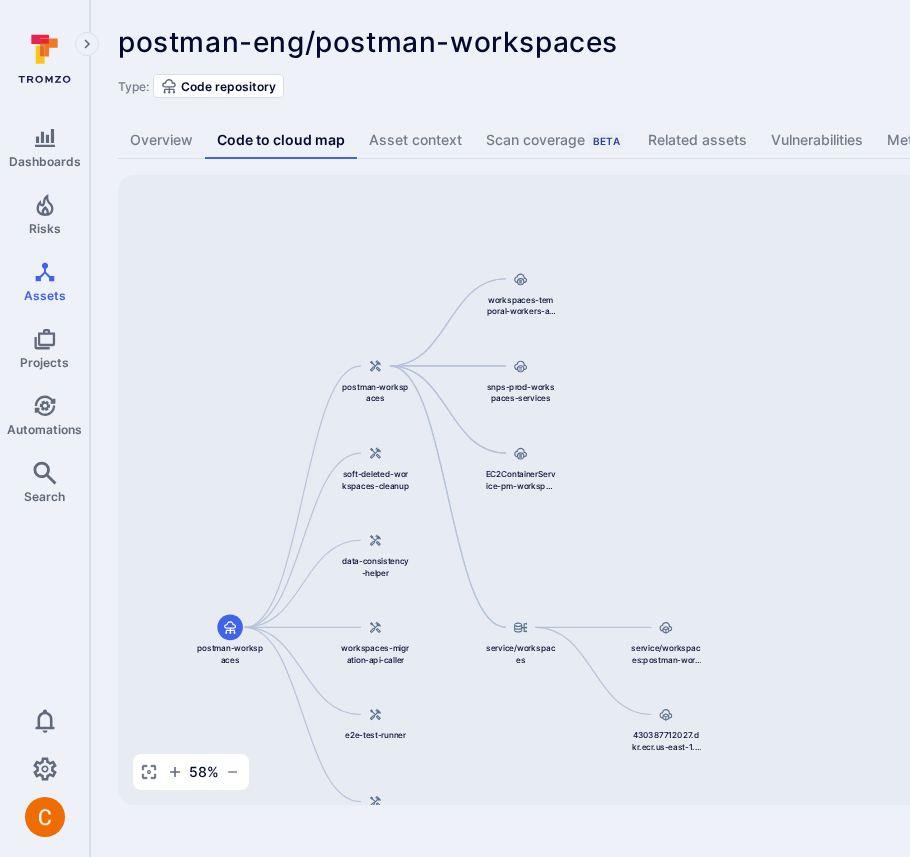 scroll, scrollTop: 0, scrollLeft: 0, axis: both 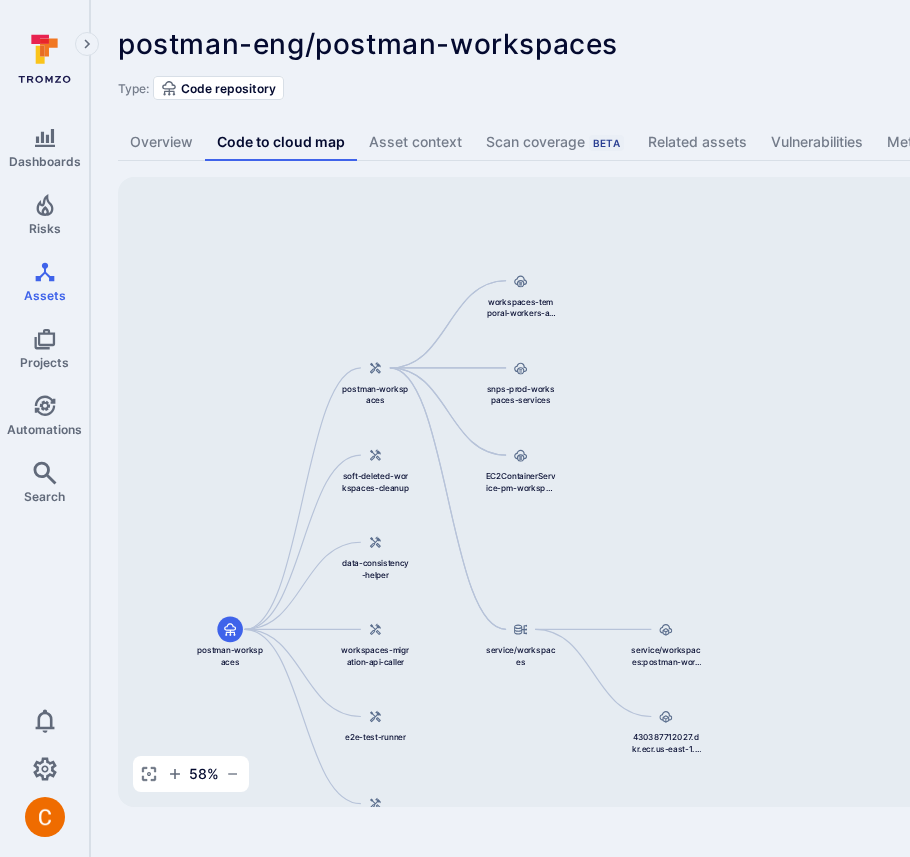 click on "postman-eng/postman-workspaces ...   Show  more" at bounding box center (622, 44) 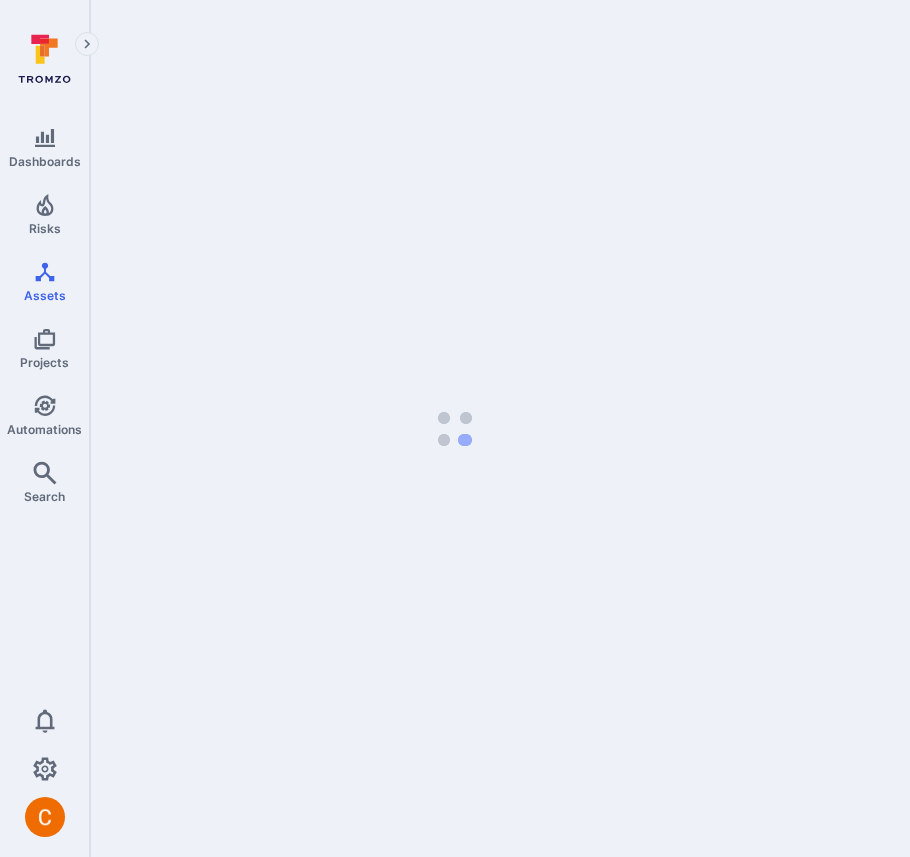 scroll, scrollTop: 0, scrollLeft: 0, axis: both 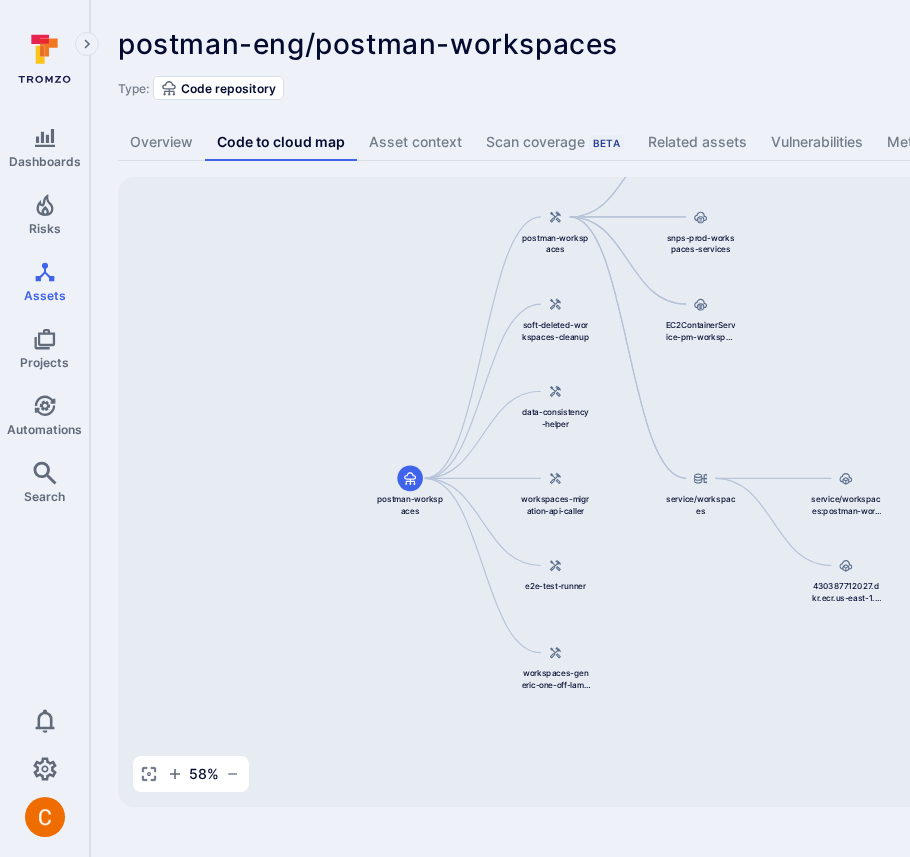 drag, startPoint x: 479, startPoint y: 499, endPoint x: 345, endPoint y: 433, distance: 149.37202 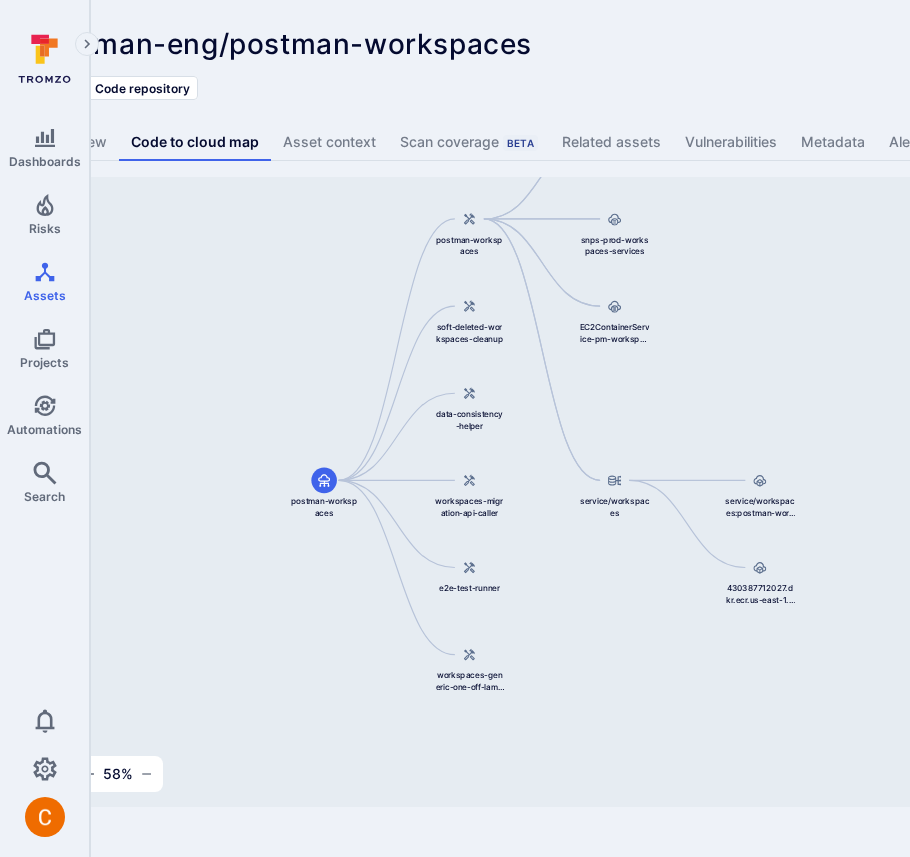 scroll, scrollTop: 0, scrollLeft: 0, axis: both 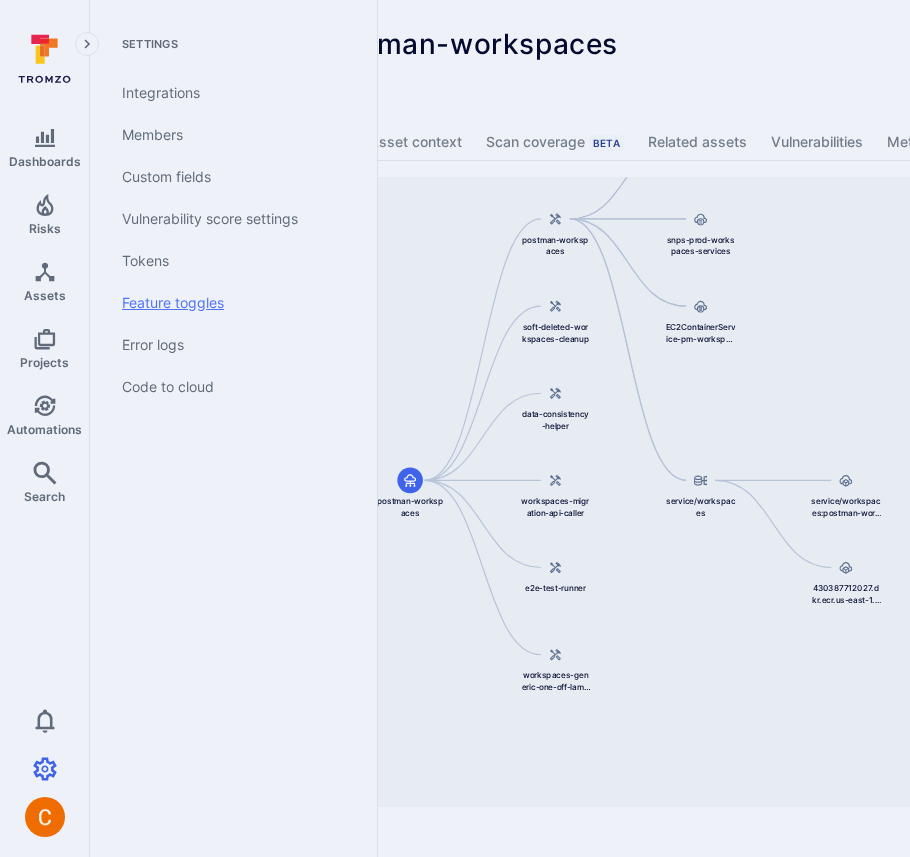 click on "Feature toggles" at bounding box center (229, 303) 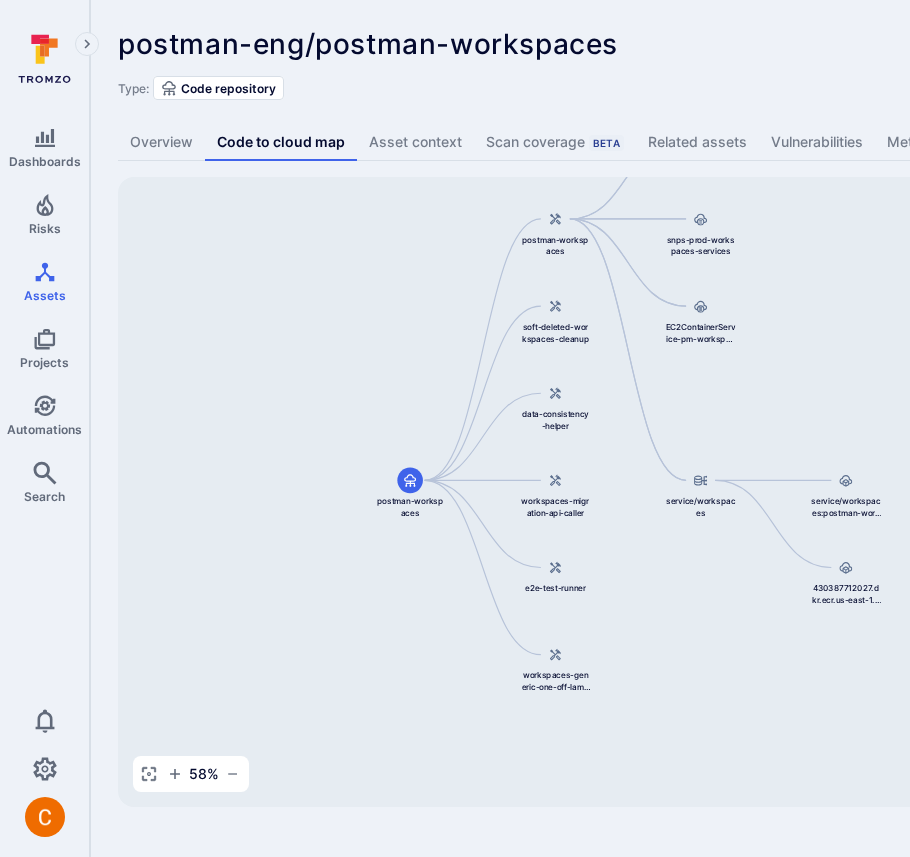 click on "postman-eng/postman-workspaces ...   Show  more" at bounding box center [622, 44] 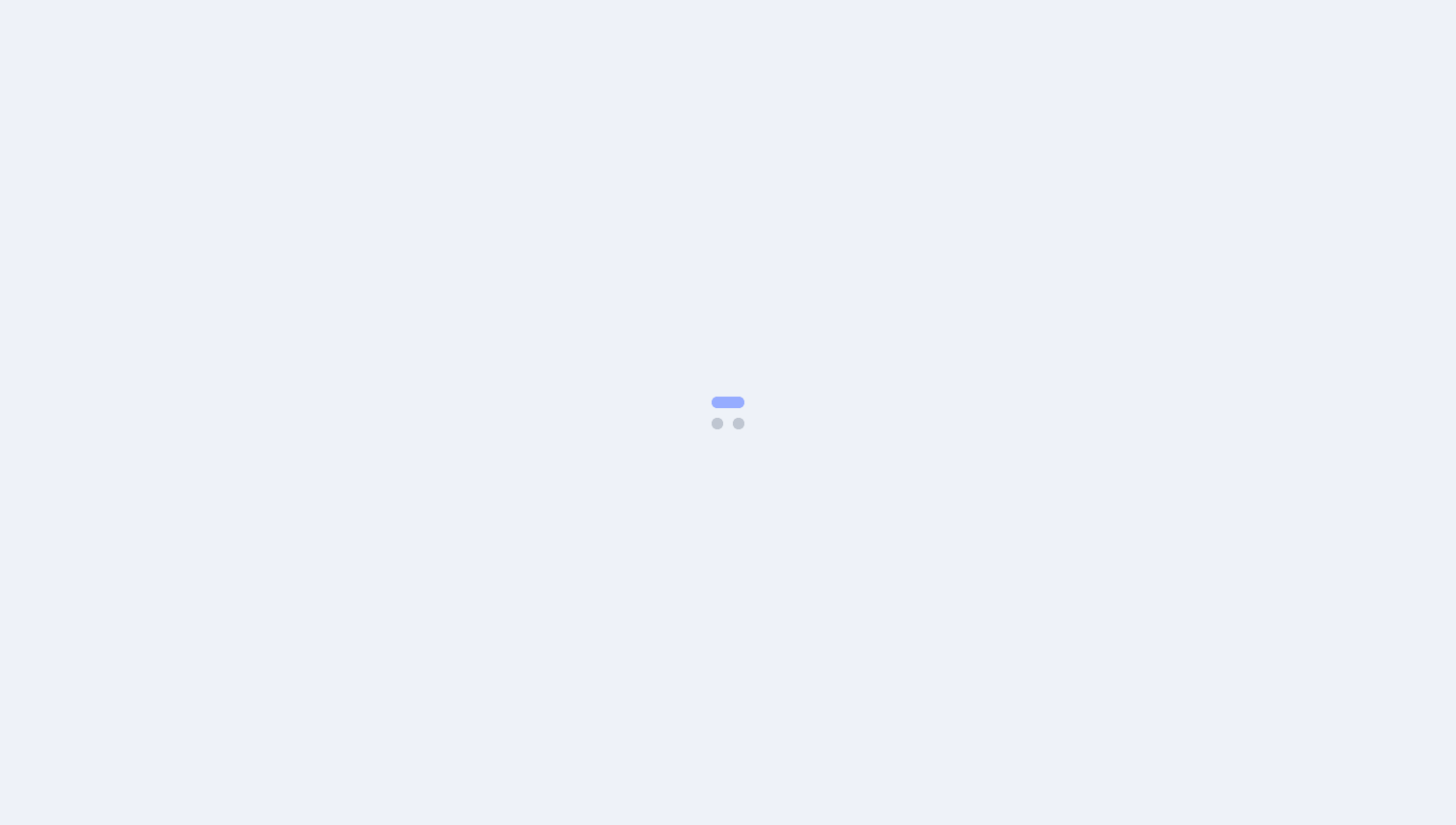 scroll, scrollTop: 0, scrollLeft: 0, axis: both 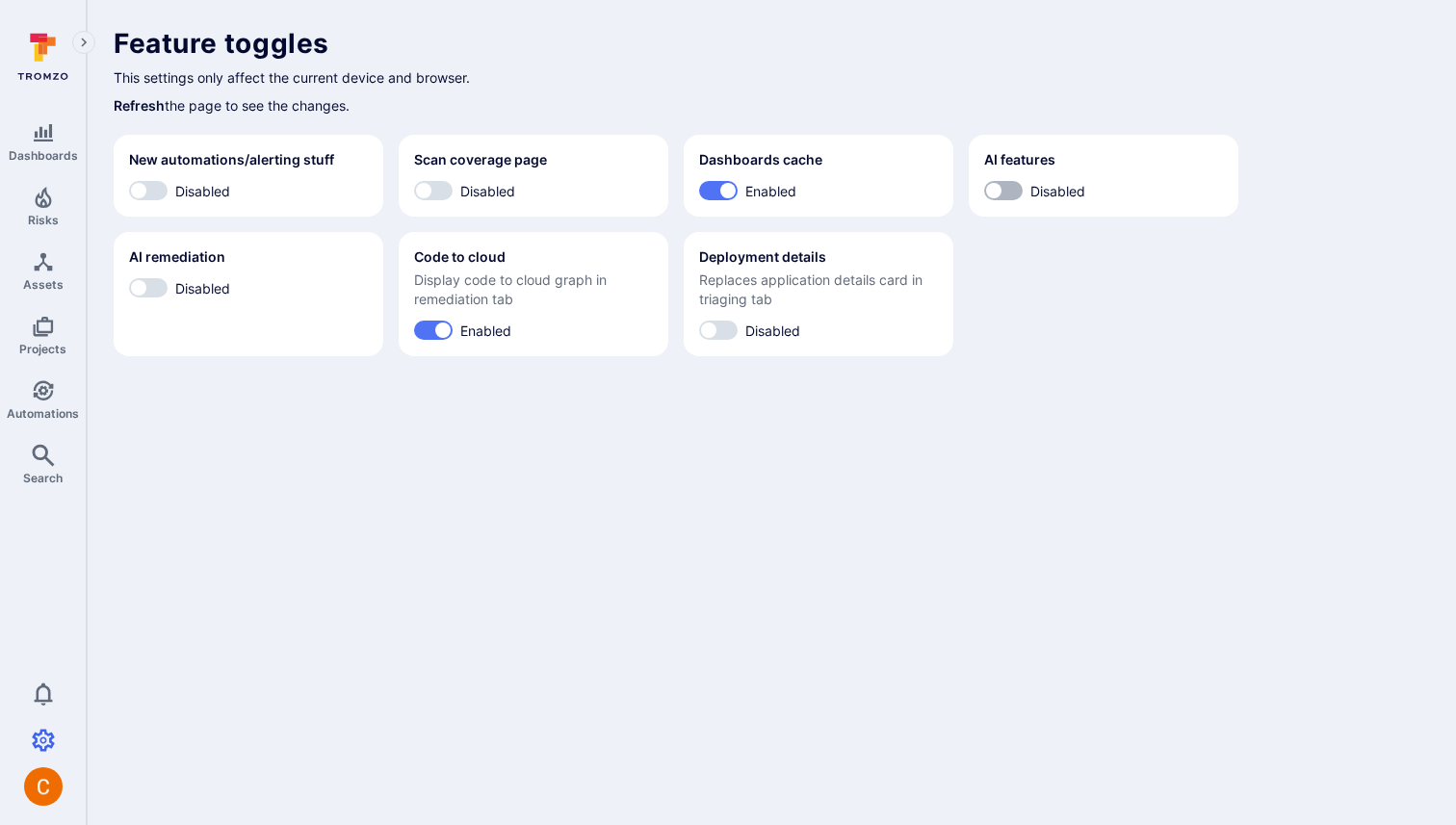 click on "Disabled" at bounding box center (994, 191) 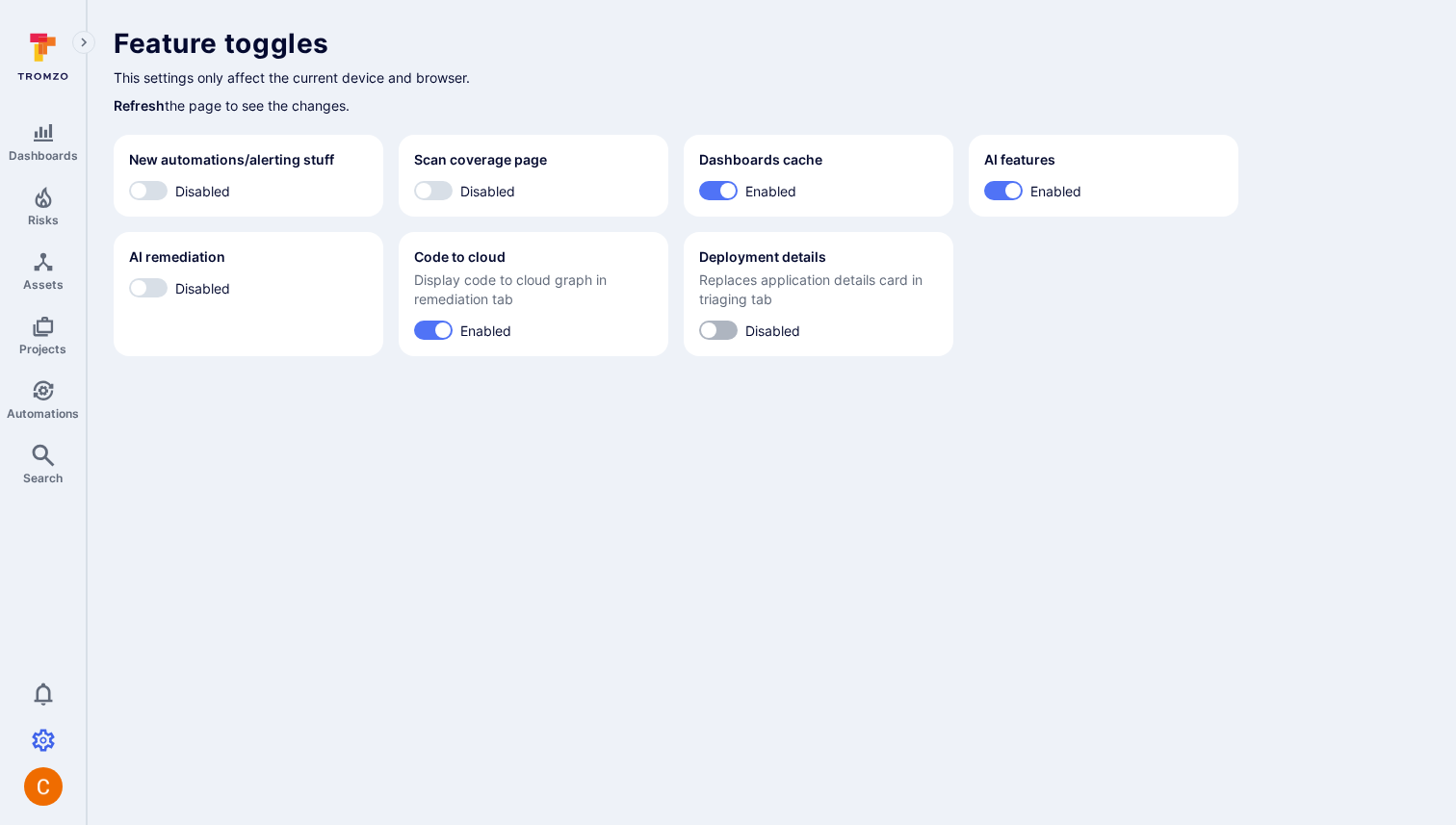 click on "Disabled" at bounding box center [709, 330] 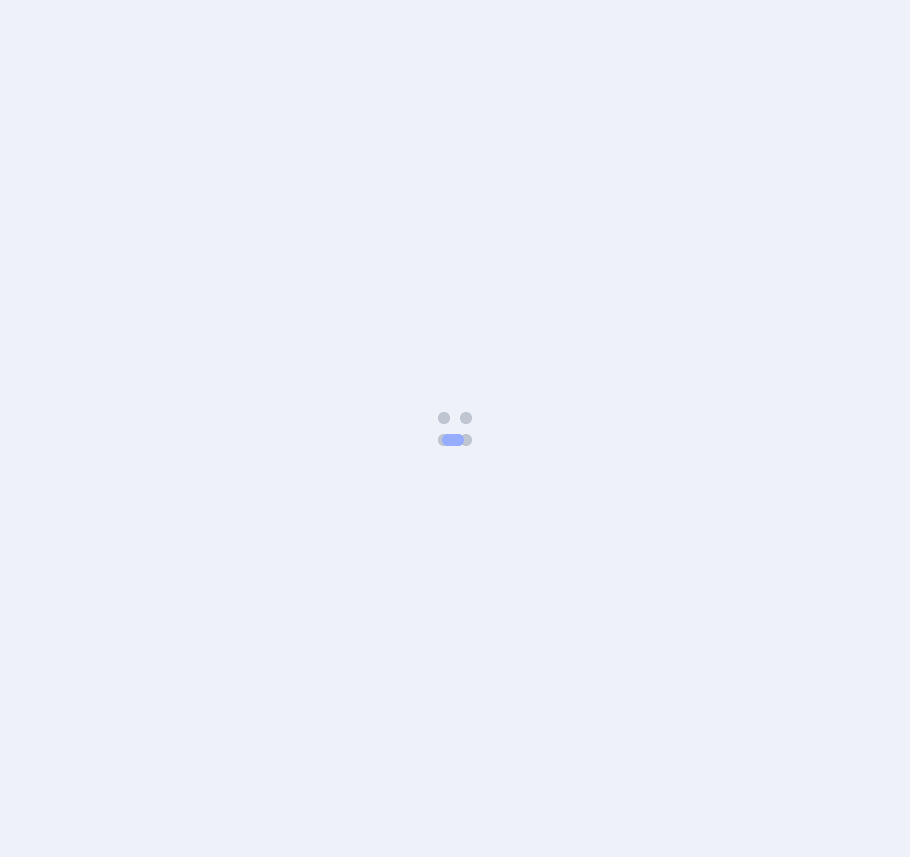 scroll, scrollTop: 0, scrollLeft: 0, axis: both 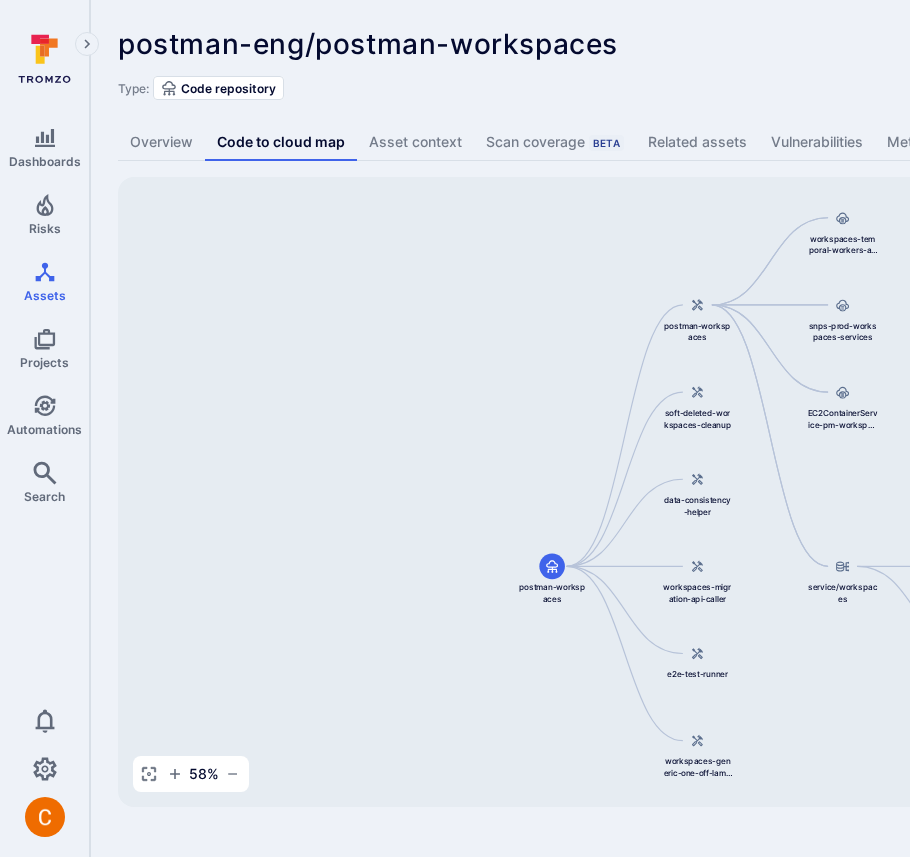 click on "postman-eng/postman-workspaces ...   Show  more Type: Code repository Overview Code to cloud map Asset context Scan coverage   Beta Related assets Vulnerabilities Metadata Alerts Template Tromzo YAML service/workspaces:postman-workspaces_1.38.2_channel-beta-7dbddc70__vul-1.44.0 service/workspaces 430387712027.dkr.ecr.us-east-1.amazonaws.com/service/workspaces@sha256:43e326067b42c7ad5235b89dd01cd18a4a92d15627ed677bc4199be530d934b0 postman-workspaces postman-workspaces workspaces-temporal-workers-asg snps-prod-workspaces-services EC2ContainerService-pm-workspaces-temporal-workers-preview-EcsInstanceAsg-AEIS0Q49WMOE soft-deleted-workspaces-cleanup data-consistency-helper workspaces-migration-api-caller e2e-test-runner workspaces-generic-one-off-lambda 58 % Mini Map Press enter or space to select a node. You can then use the arrow keys to move the node around. Press delete to remove it and escape to cancel. Press enter or space to select an edge. You can then press delete to remove it or escape to cancel." at bounding box center [765, 417] 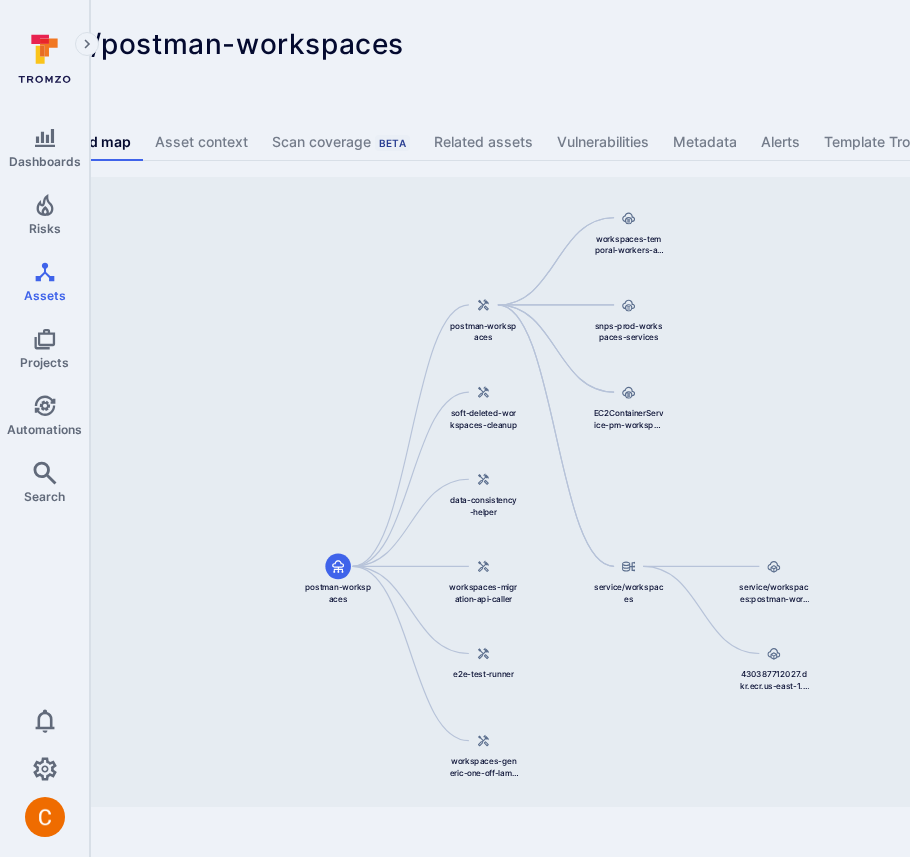 scroll, scrollTop: 0, scrollLeft: 0, axis: both 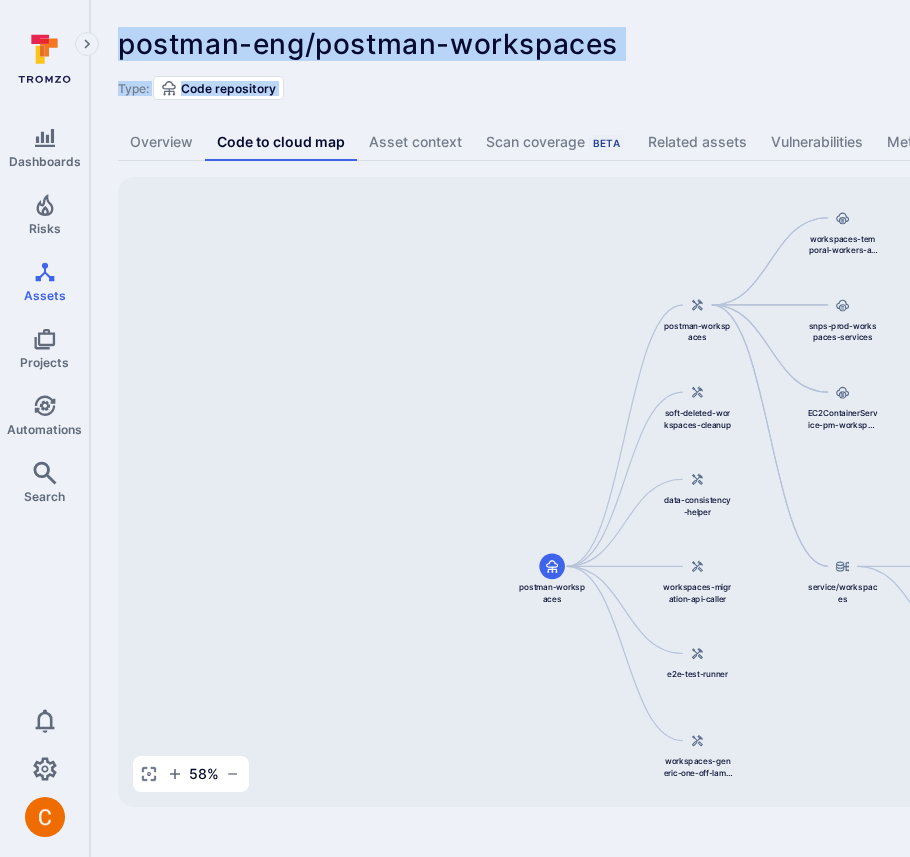click on "Type: Code repository" at bounding box center [765, 88] 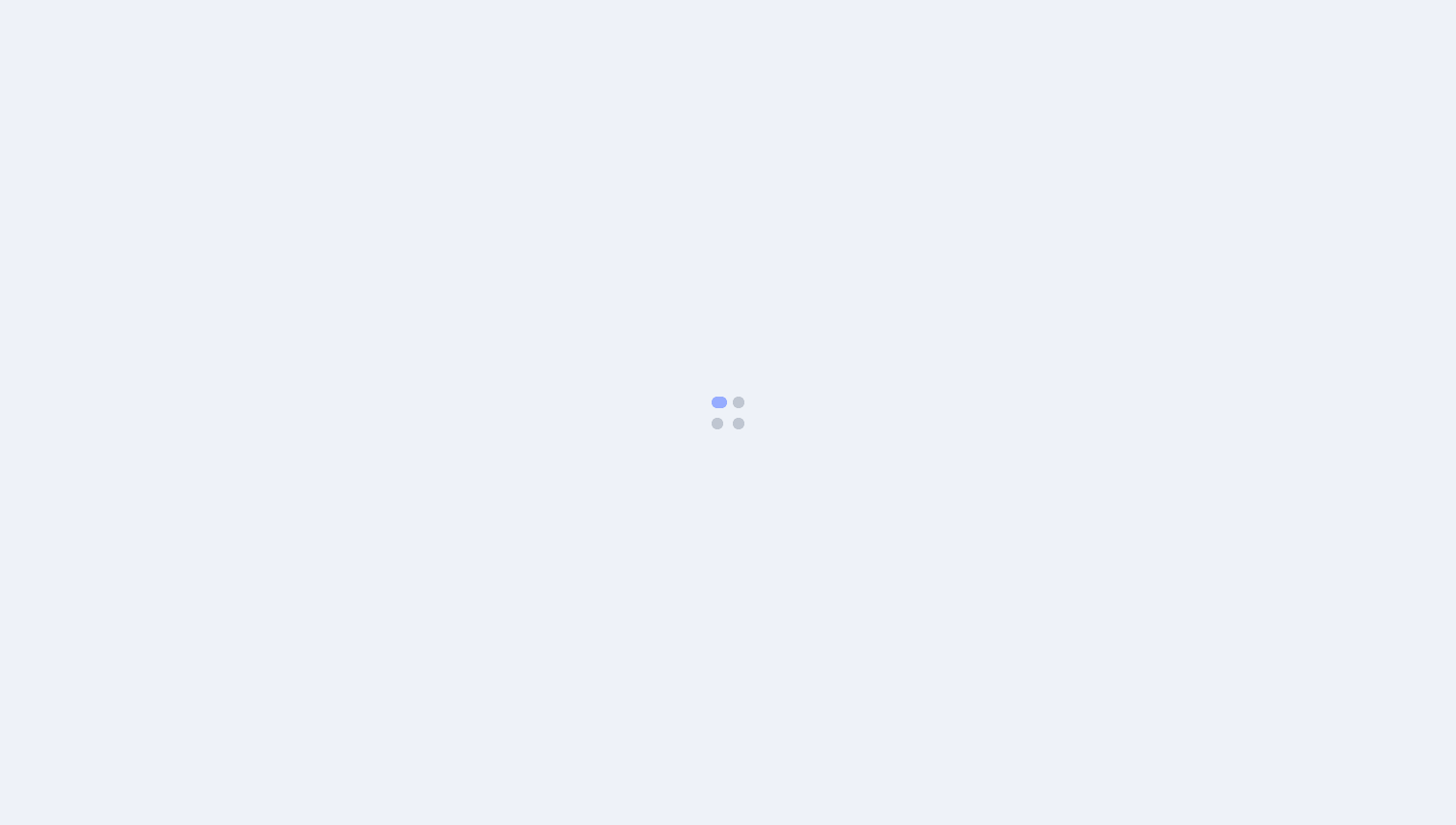 scroll, scrollTop: 0, scrollLeft: 0, axis: both 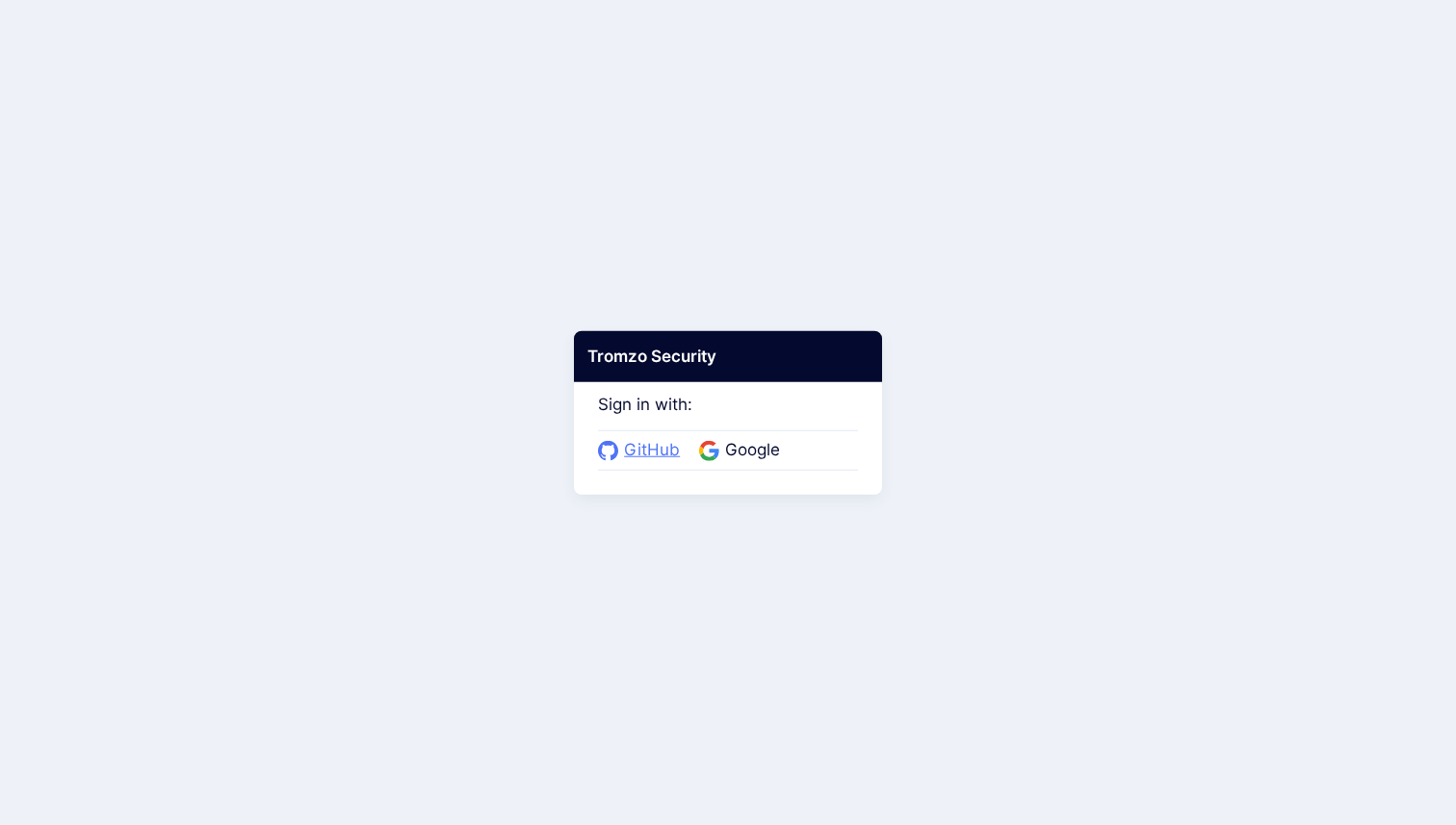 click on "GitHub" at bounding box center [652, 451] 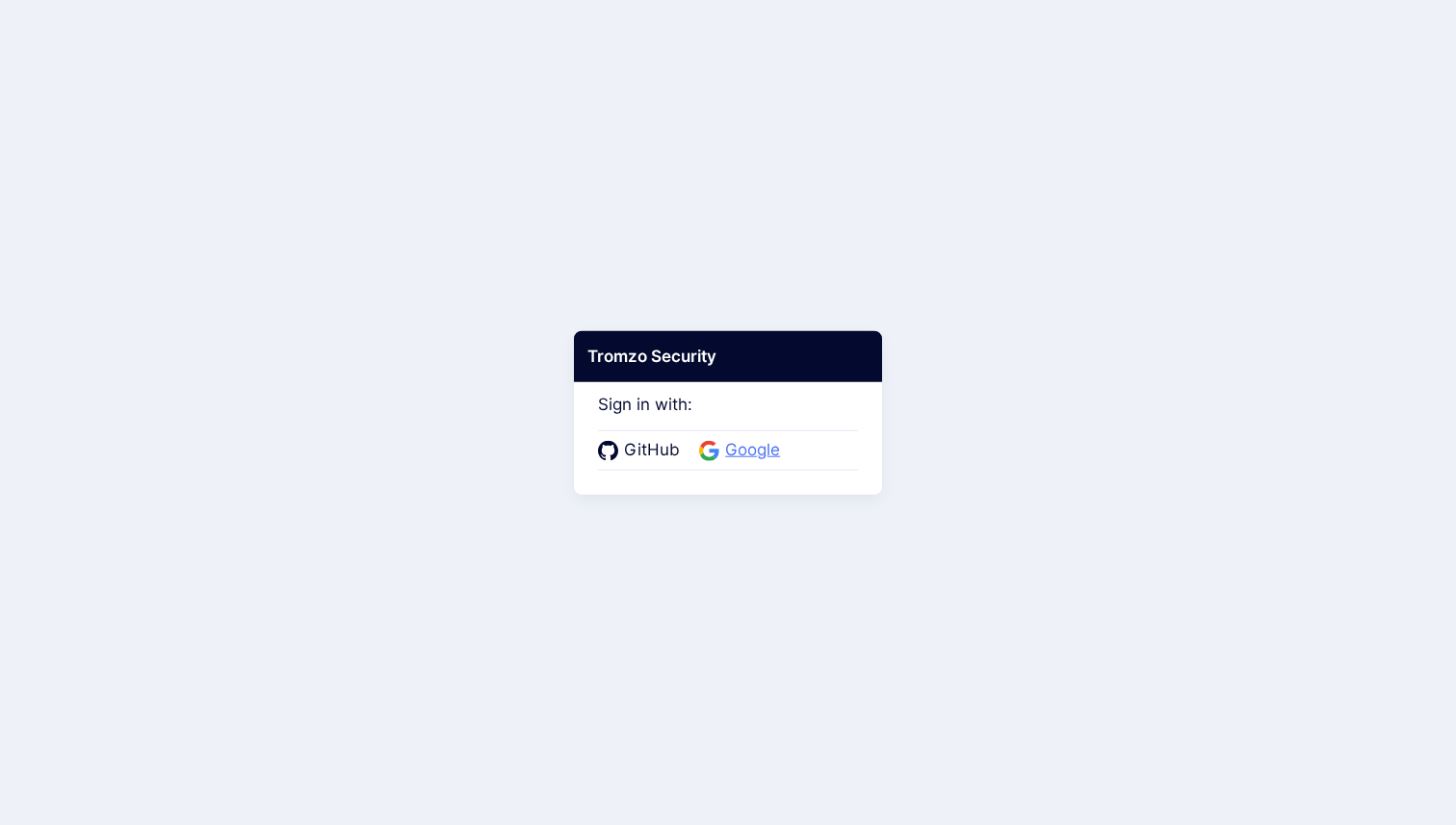 click on "Google" at bounding box center (752, 451) 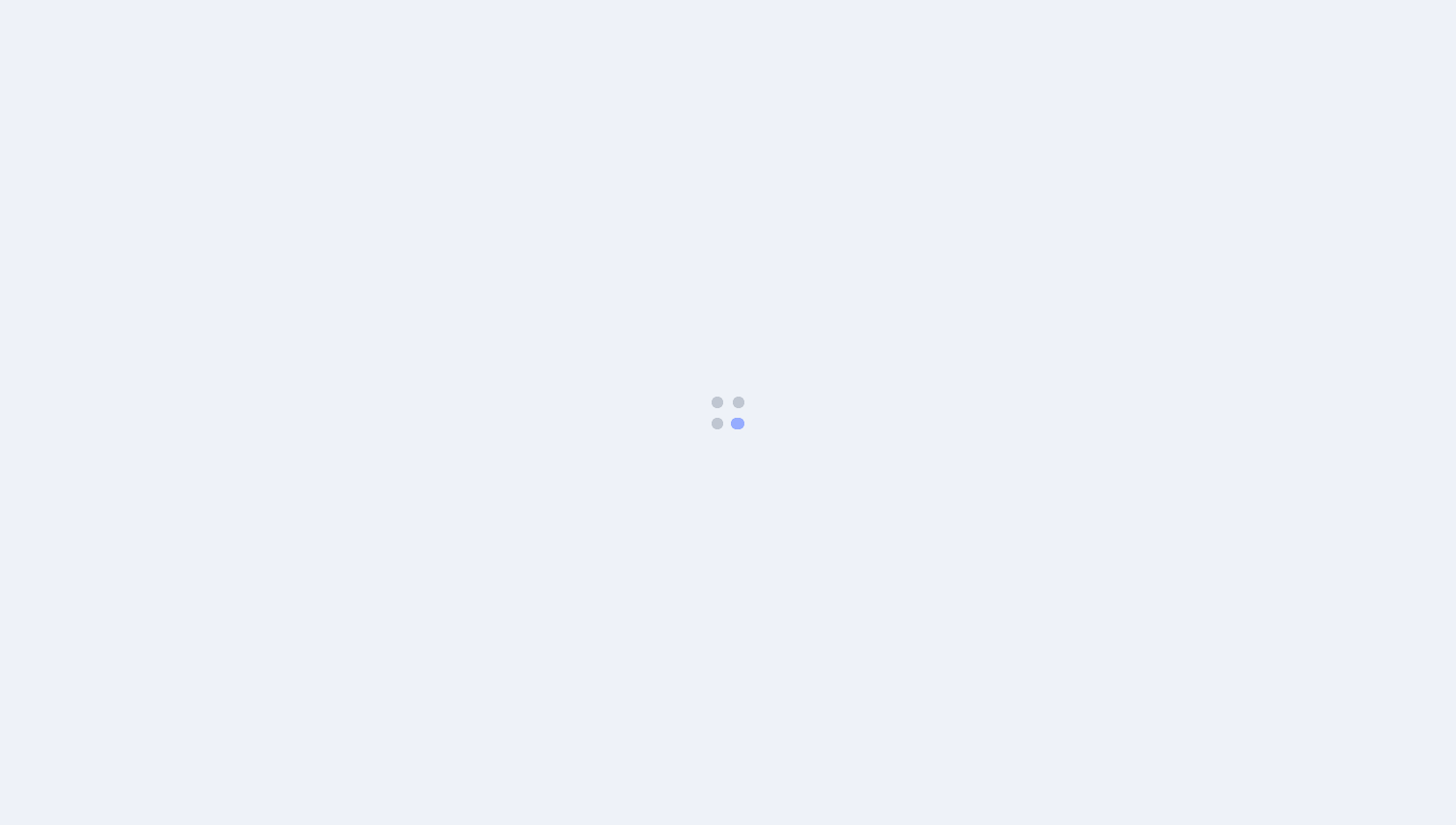 scroll, scrollTop: 0, scrollLeft: 0, axis: both 